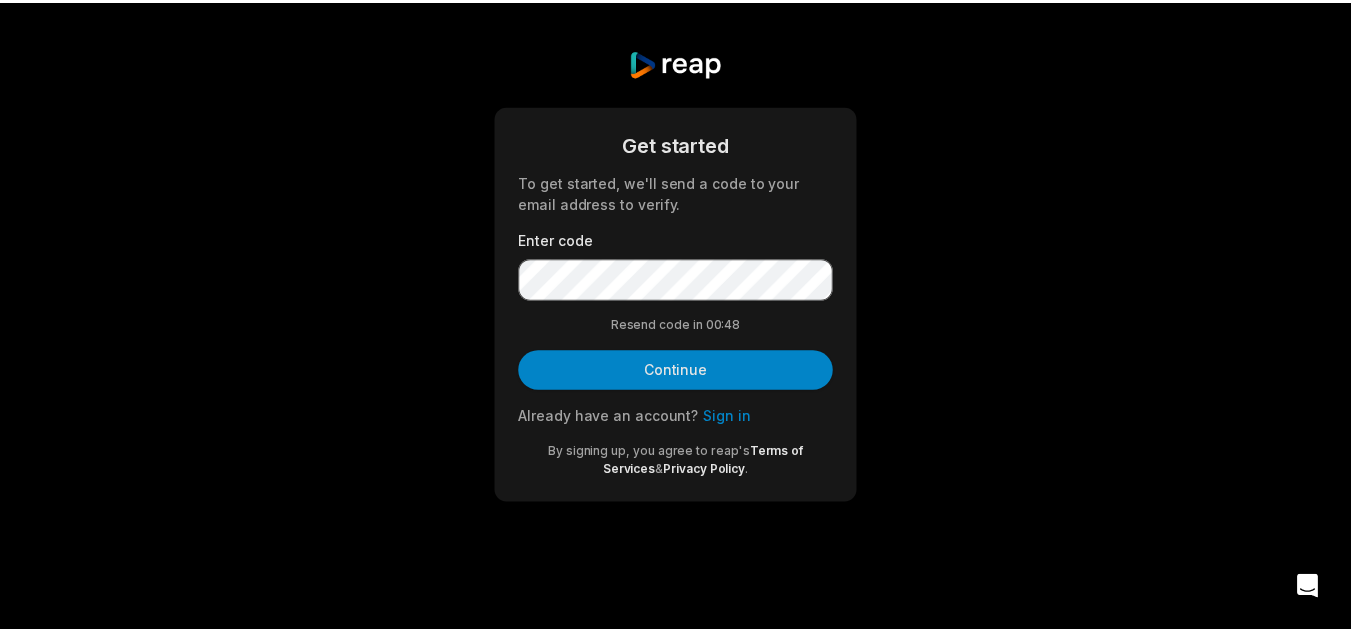 scroll, scrollTop: 0, scrollLeft: 0, axis: both 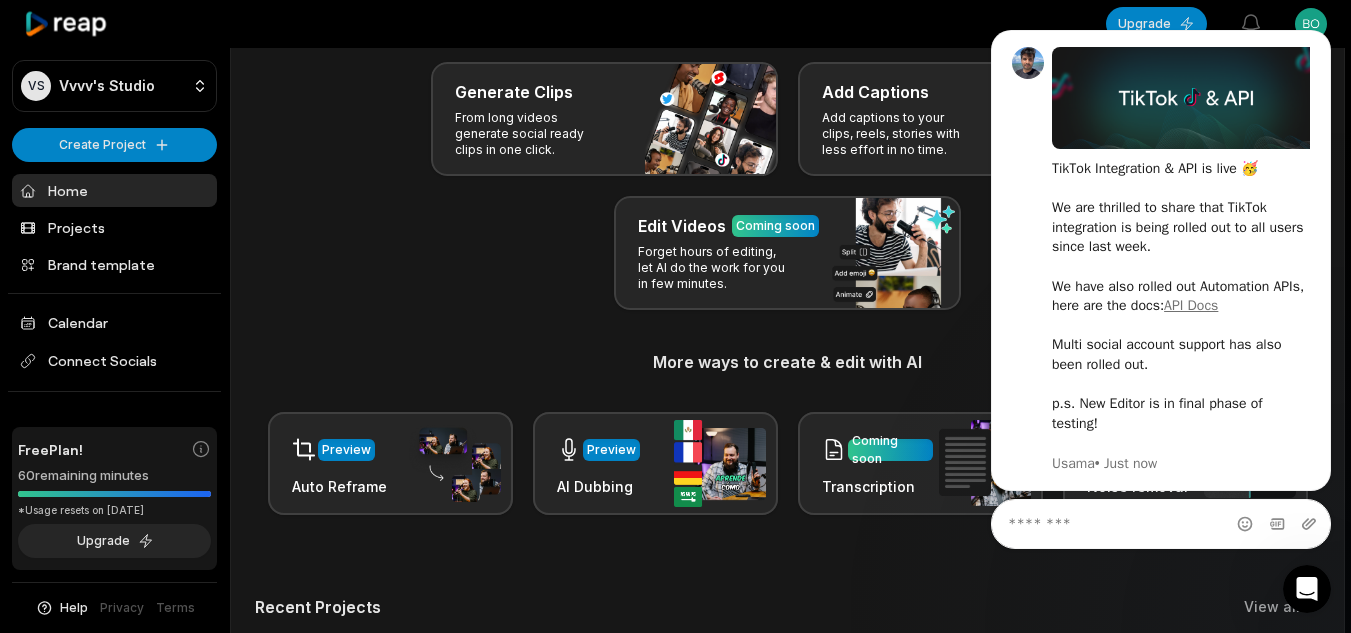 click at bounding box center (668, 24) 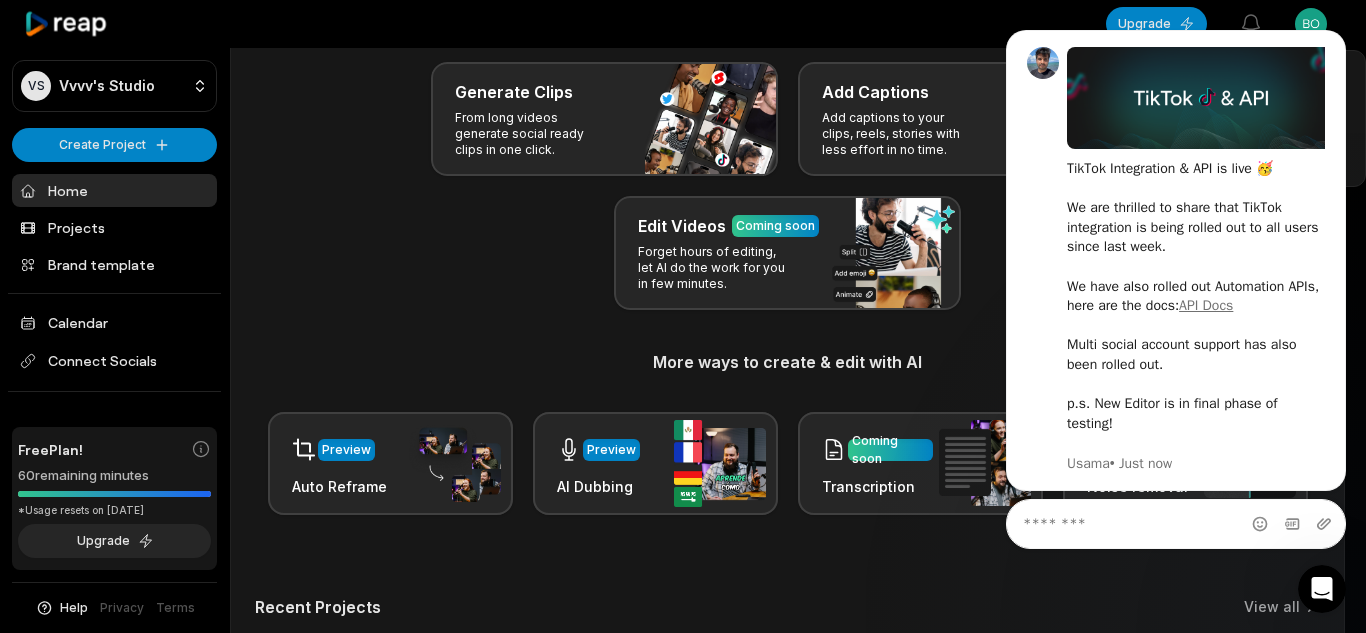 click on "VS Vvvv's Studio Create Project Home Projects Brand template Calendar Connect Socials Free  Plan! 60  remaining minutes *Usage resets on [DATE] Upgrade Help Privacy Terms Open sidebar Upgrade View notifications Open user menu   Let's Get Started! Generate Clips From long videos generate social ready clips in one click. Add Captions Add captions to your clips, reels, stories with less effort in no time. Edit Videos Coming soon Forget hours of editing, let AI do the work for you in few minutes. More ways to create & edit with AI Preview Auto Reframe Preview AI Dubbing Coming soon Transcription Coming soon Noise removal Recent Projects View all Made with   in [GEOGRAPHIC_DATA] Vvvv [EMAIL_ADDRESS][DOMAIN_NAME] Settings Sign Out" at bounding box center [683, 216] 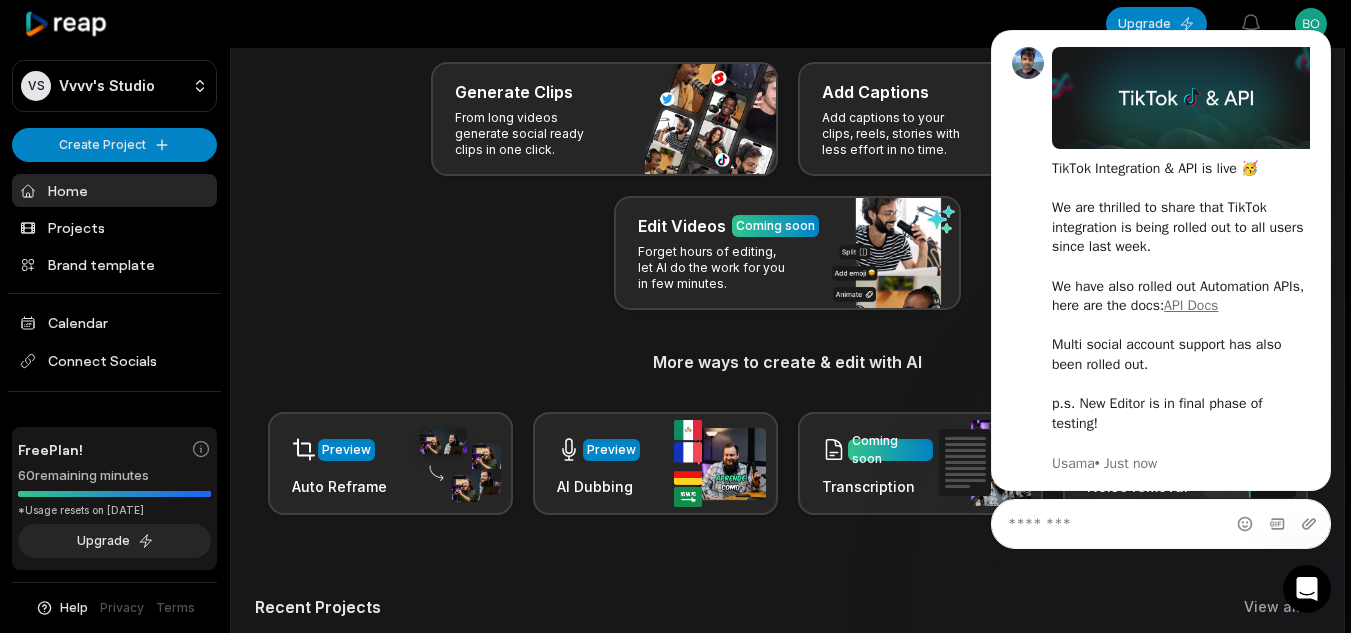click at bounding box center [1307, 589] 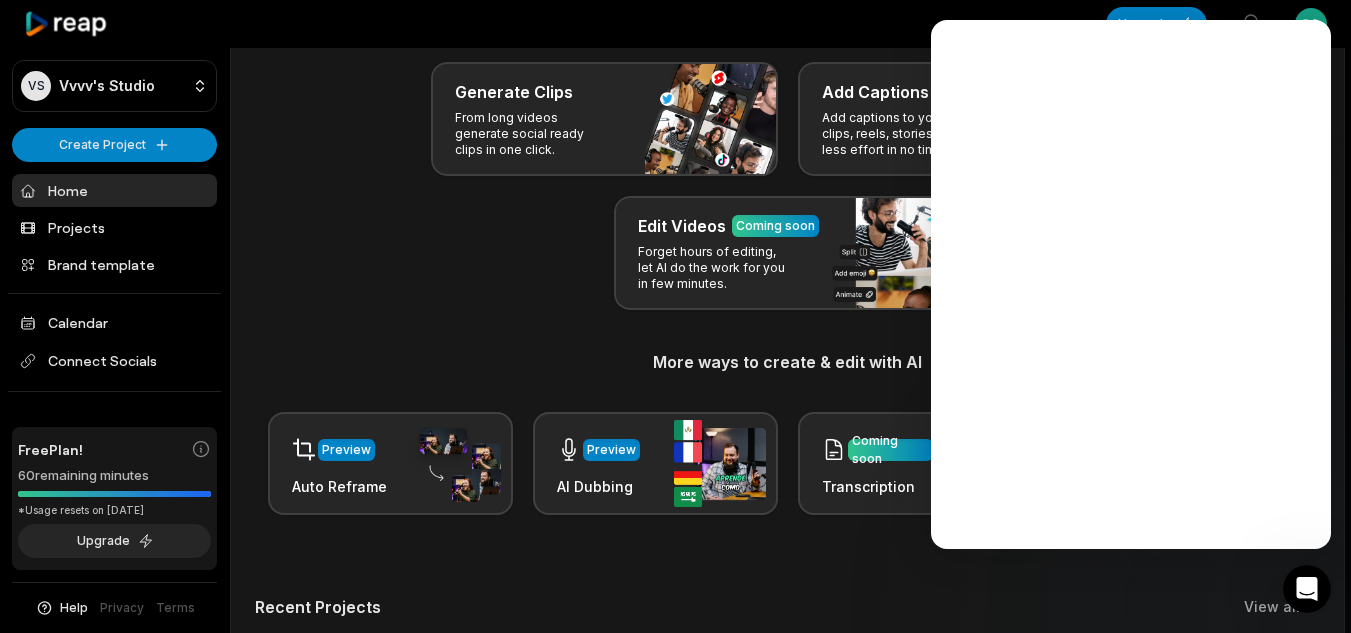 scroll, scrollTop: 0, scrollLeft: 0, axis: both 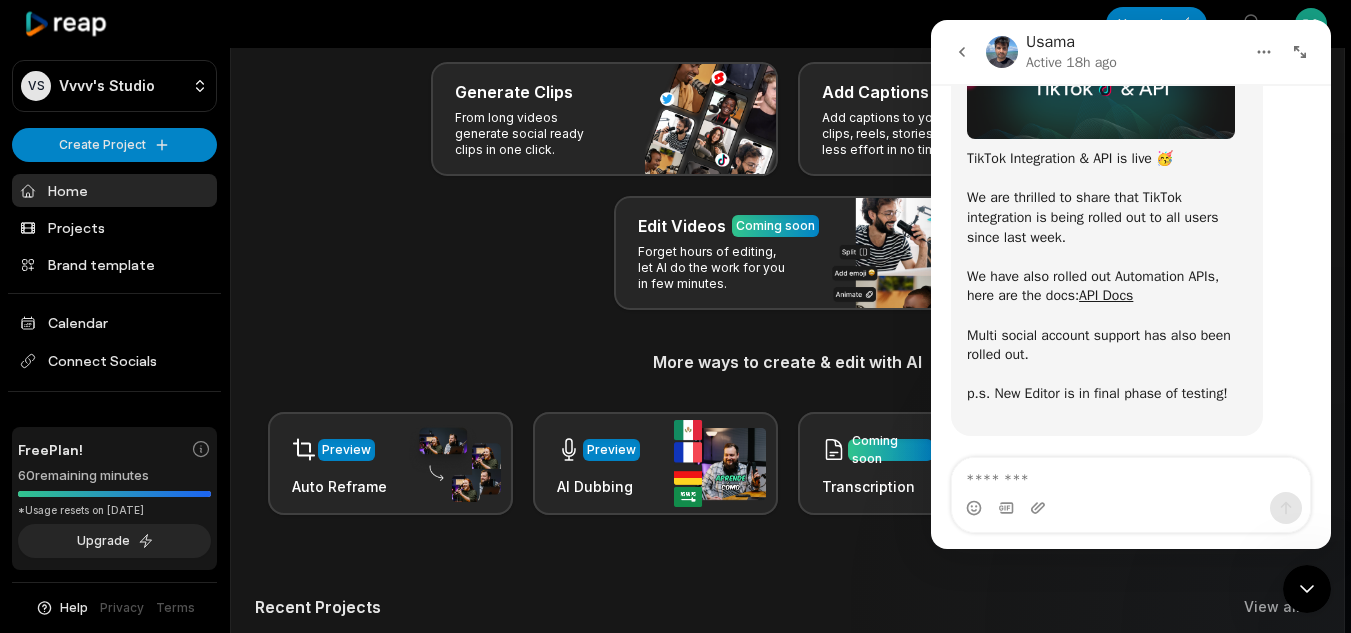 click 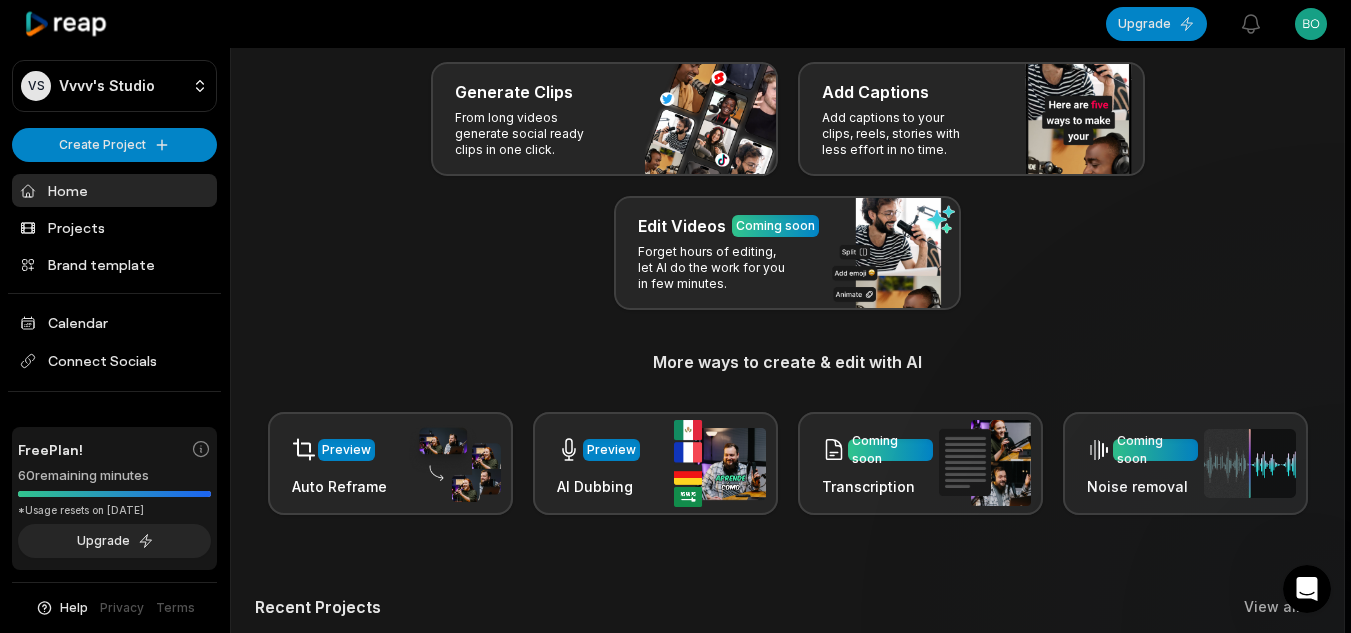 scroll, scrollTop: 0, scrollLeft: 0, axis: both 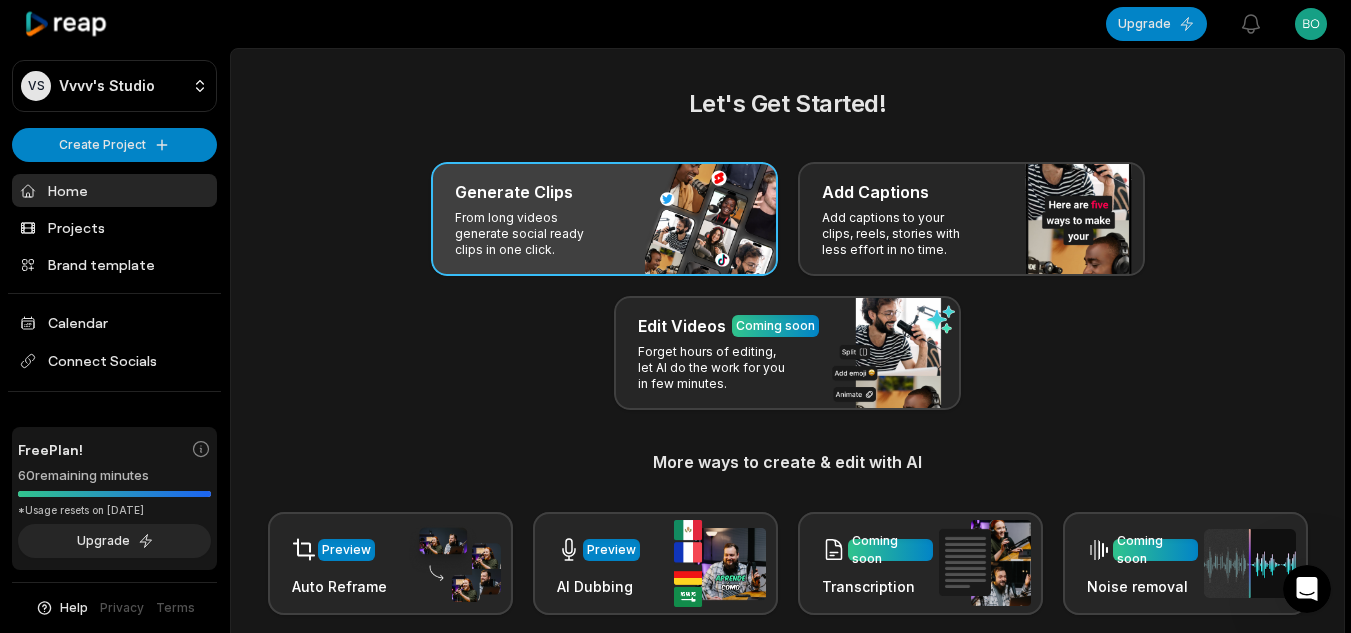 click on "Generate Clips From long videos generate social ready clips in one click." at bounding box center (604, 219) 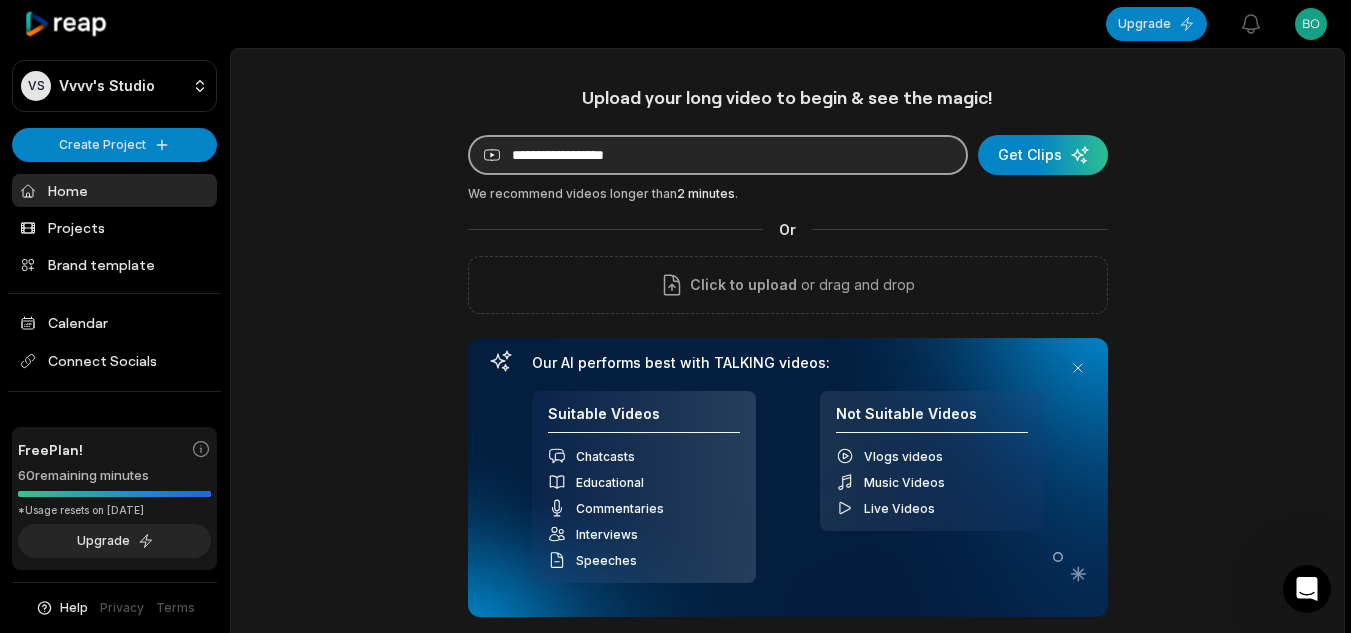 click at bounding box center [718, 155] 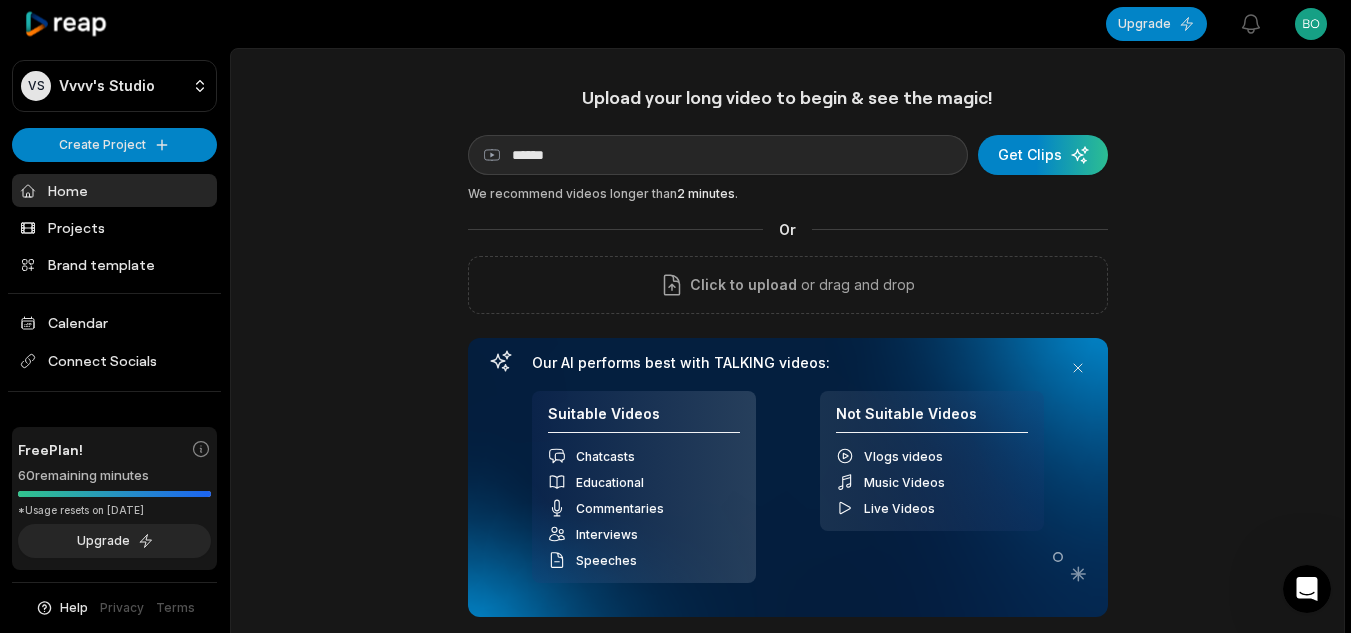 click on "Upload your long video to begin & see the magic! YouTube link ****** Get Clips We recommend videos longer than  2 minutes . Or Click to upload or drag and drop Our AI performs best with TALKING videos: Suitable Videos Chatcasts Educational  Commentaries  Interviews  Speeches Not Suitable Videos Vlogs videos Music Videos Live Videos" at bounding box center [788, 351] 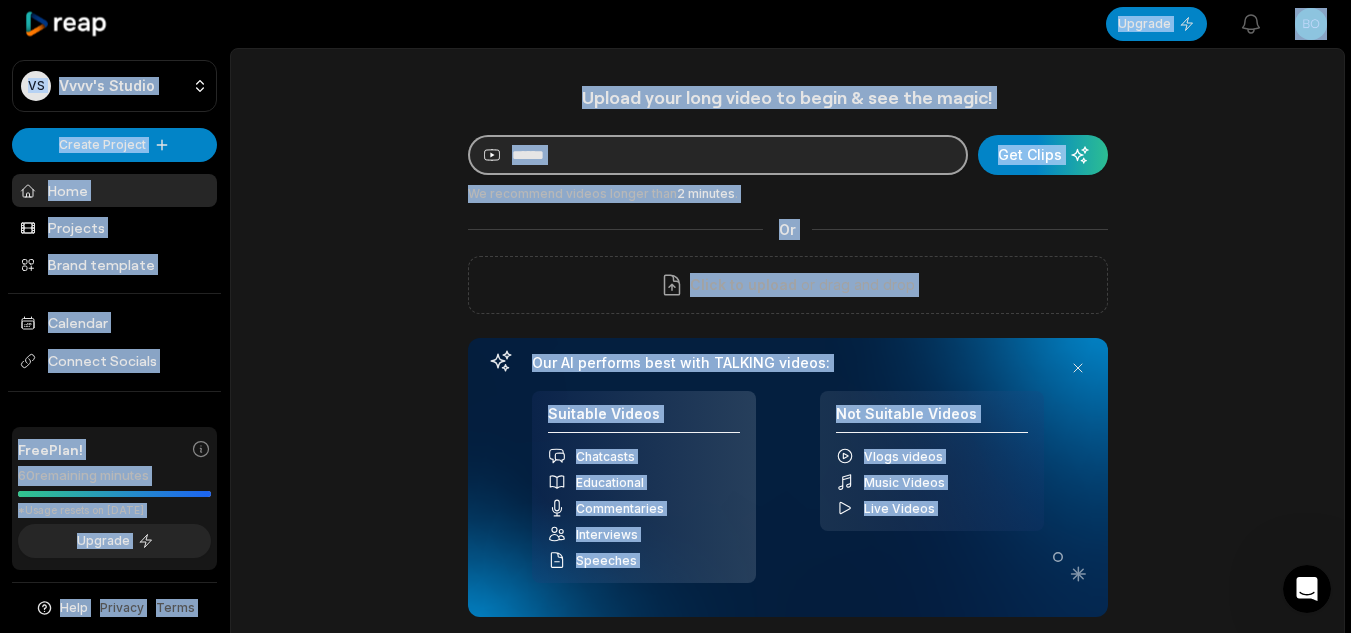 click on "******" at bounding box center (718, 155) 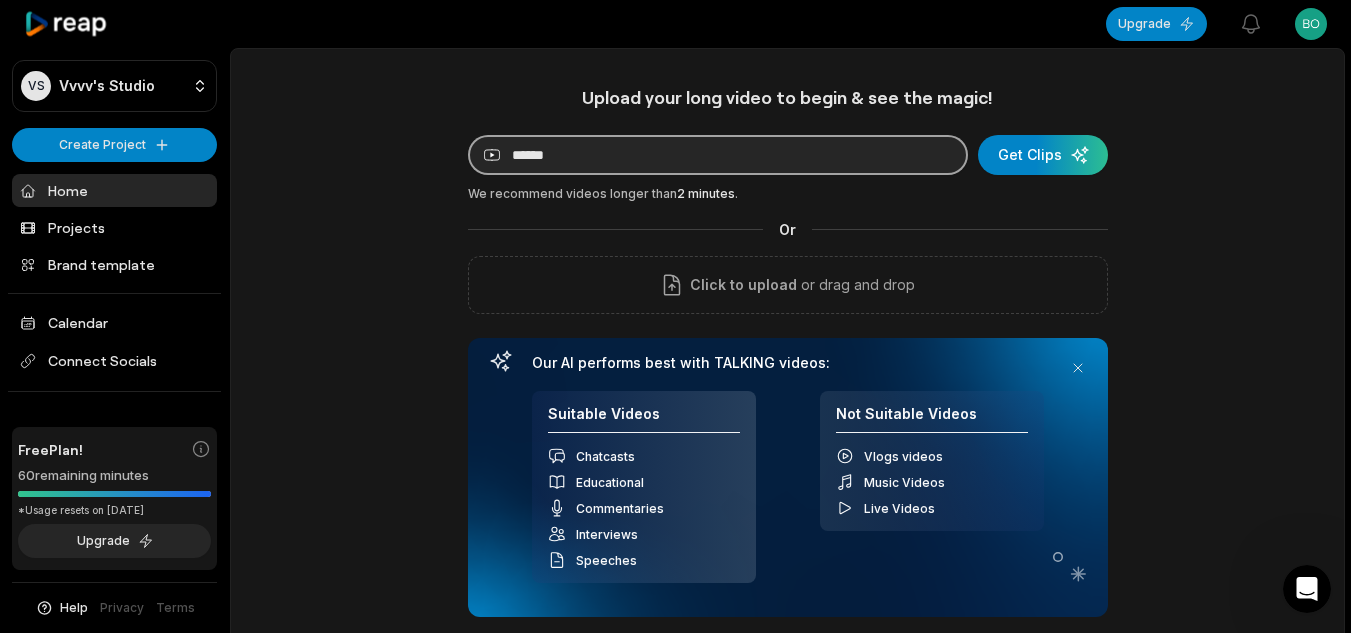 click on "******" at bounding box center [718, 155] 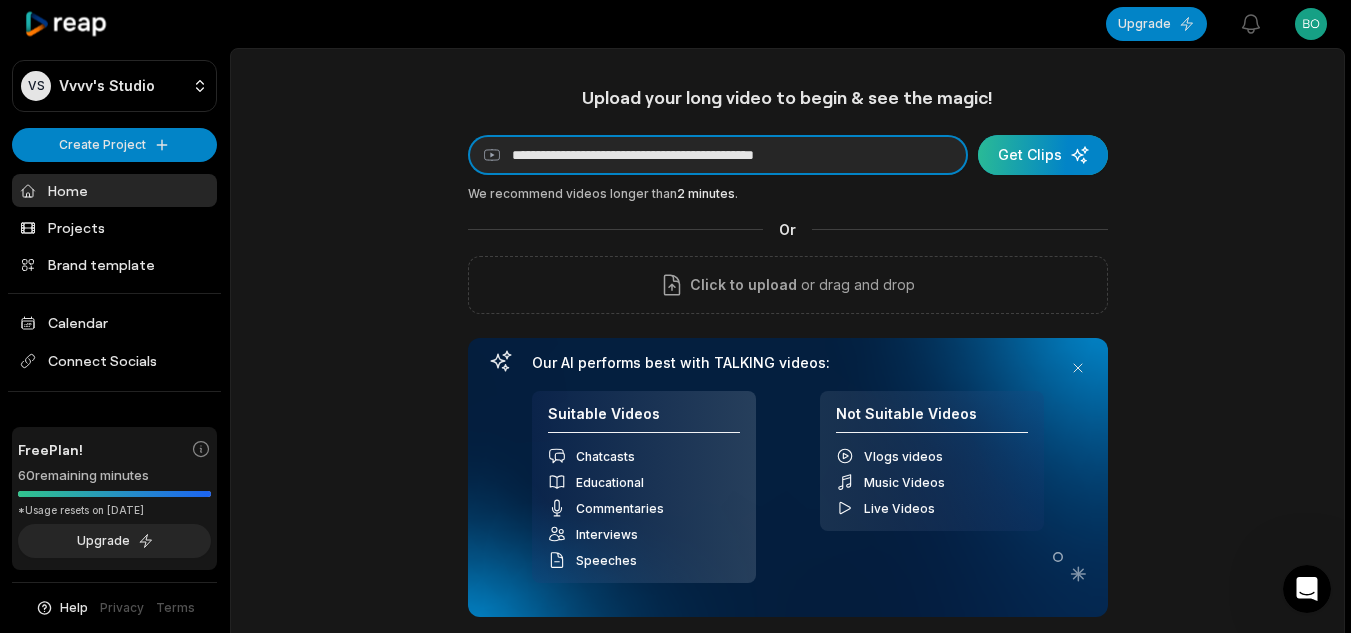 type on "**********" 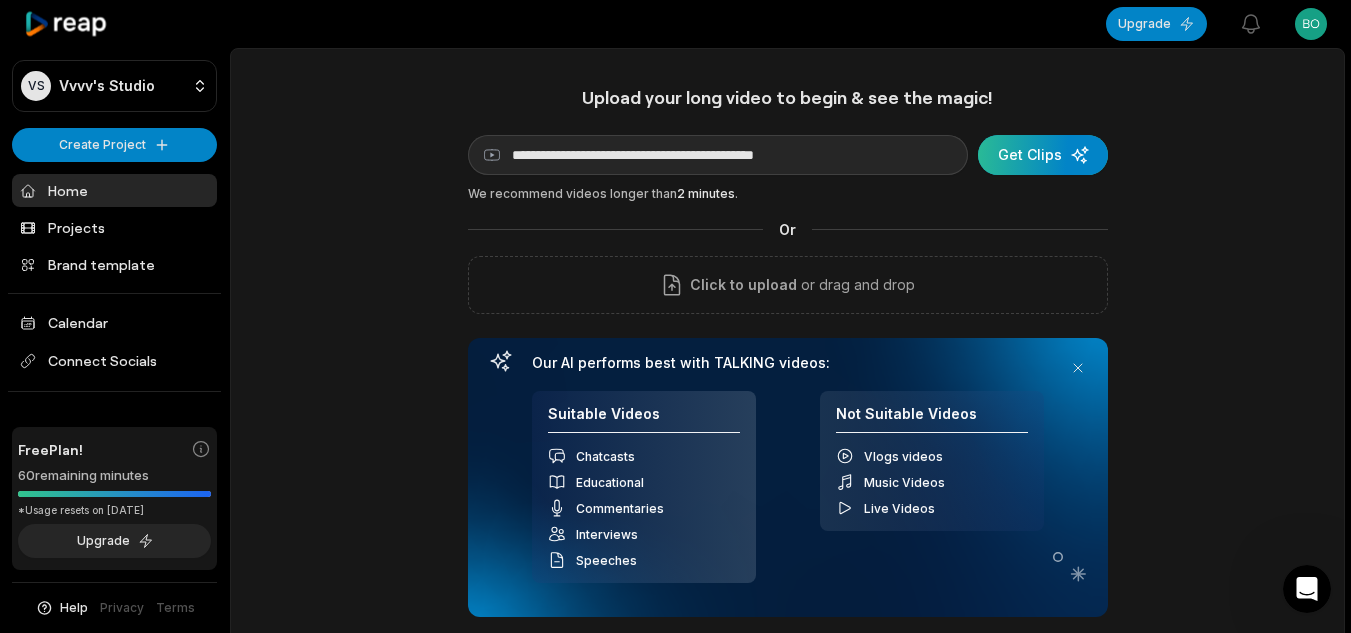 click at bounding box center (1043, 155) 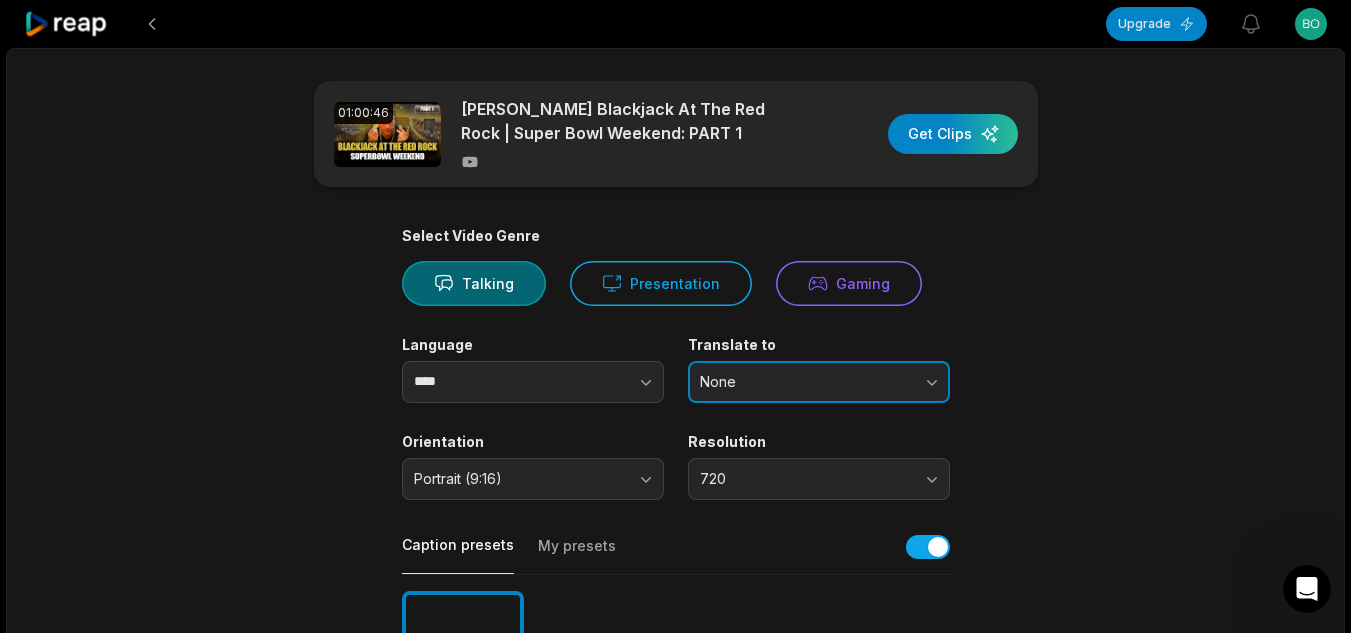 click on "None" at bounding box center [805, 382] 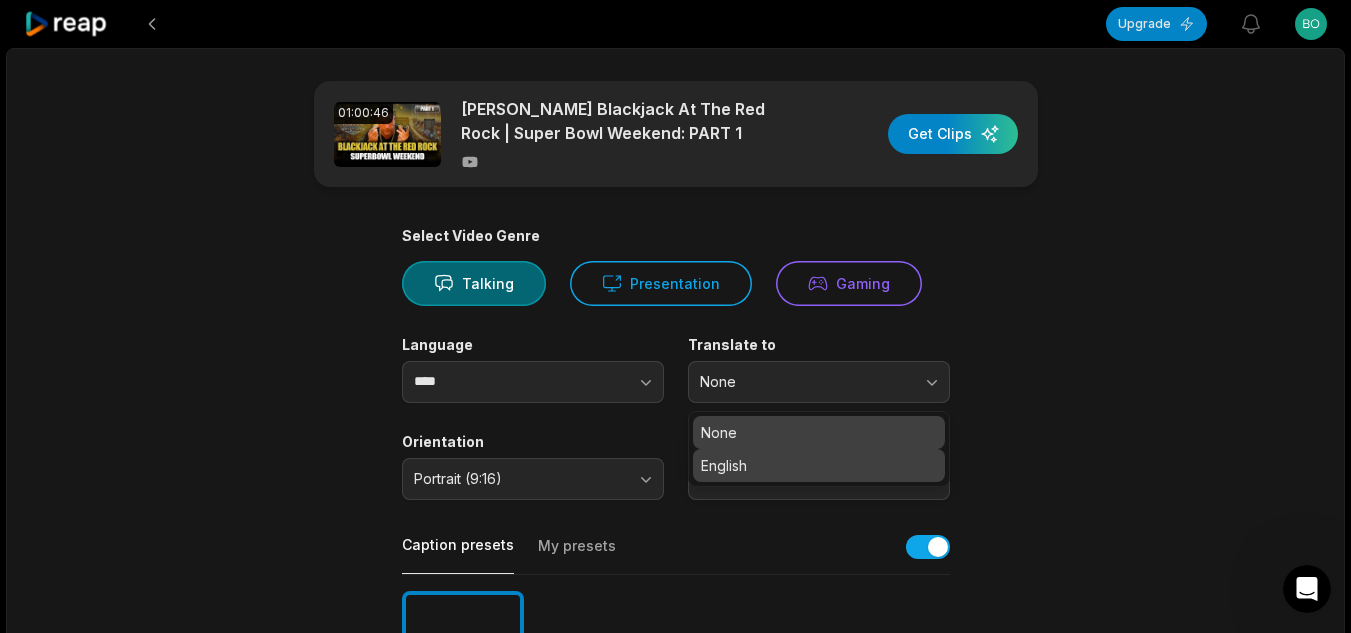 drag, startPoint x: 802, startPoint y: 481, endPoint x: 653, endPoint y: 449, distance: 152.3975 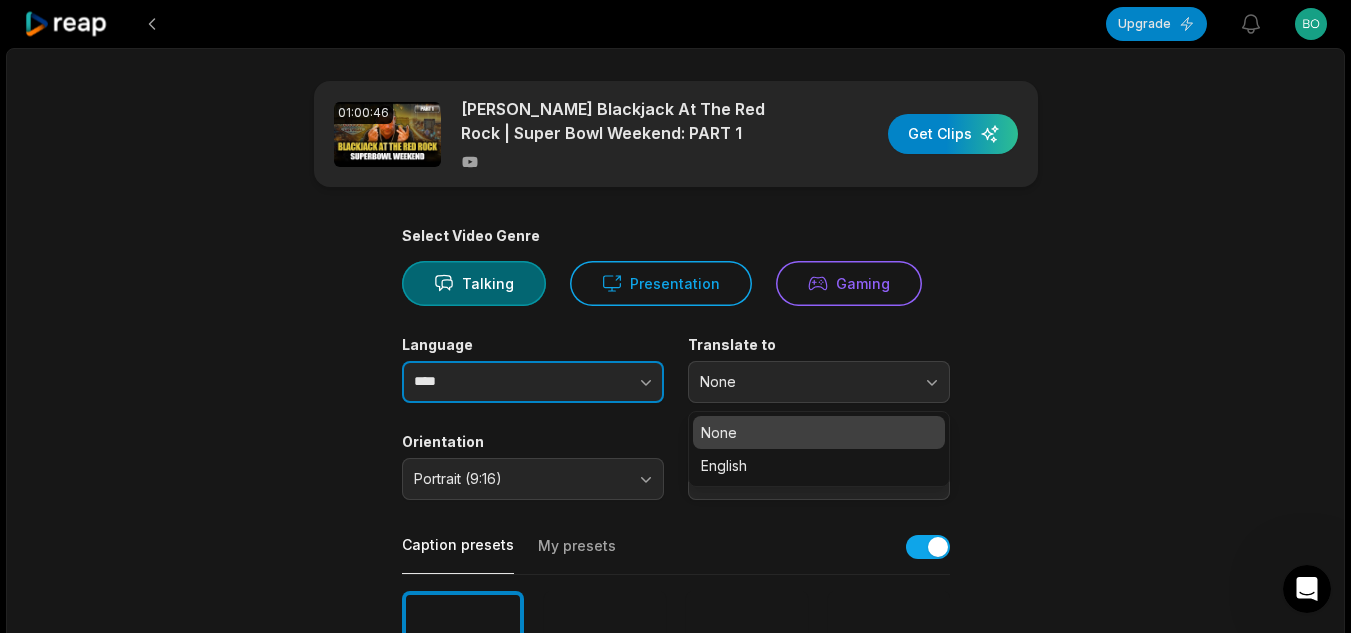 click on "****" at bounding box center (533, 382) 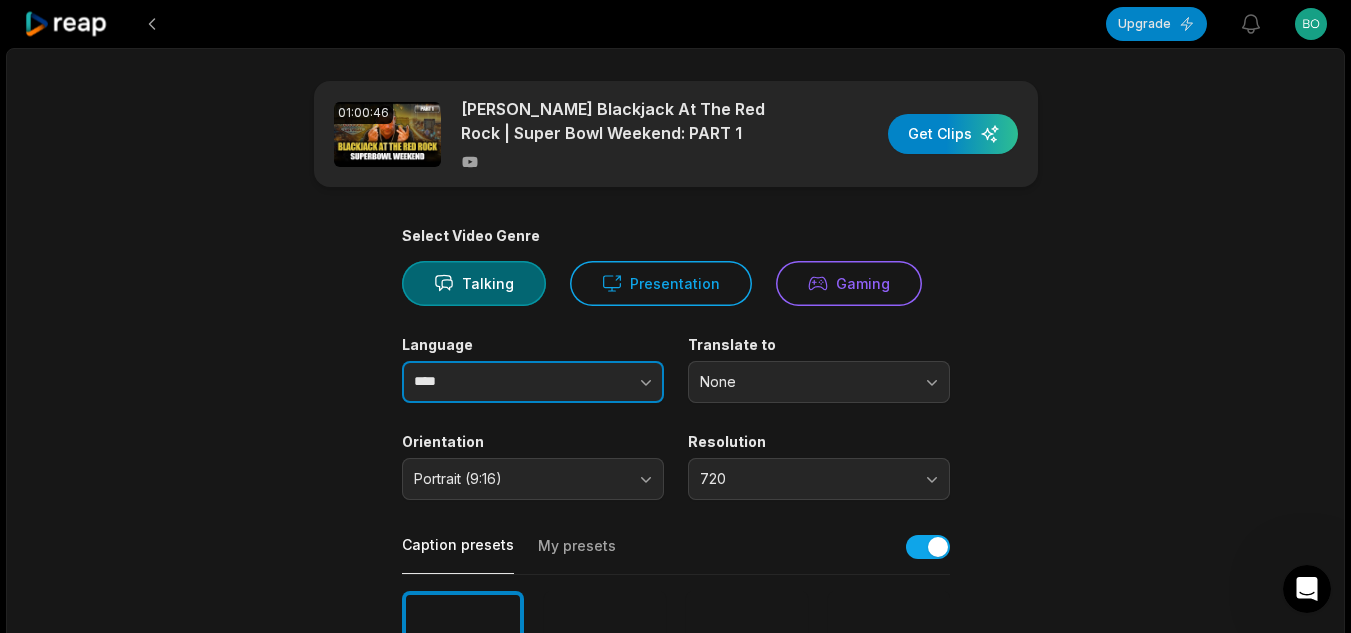 click at bounding box center (606, 382) 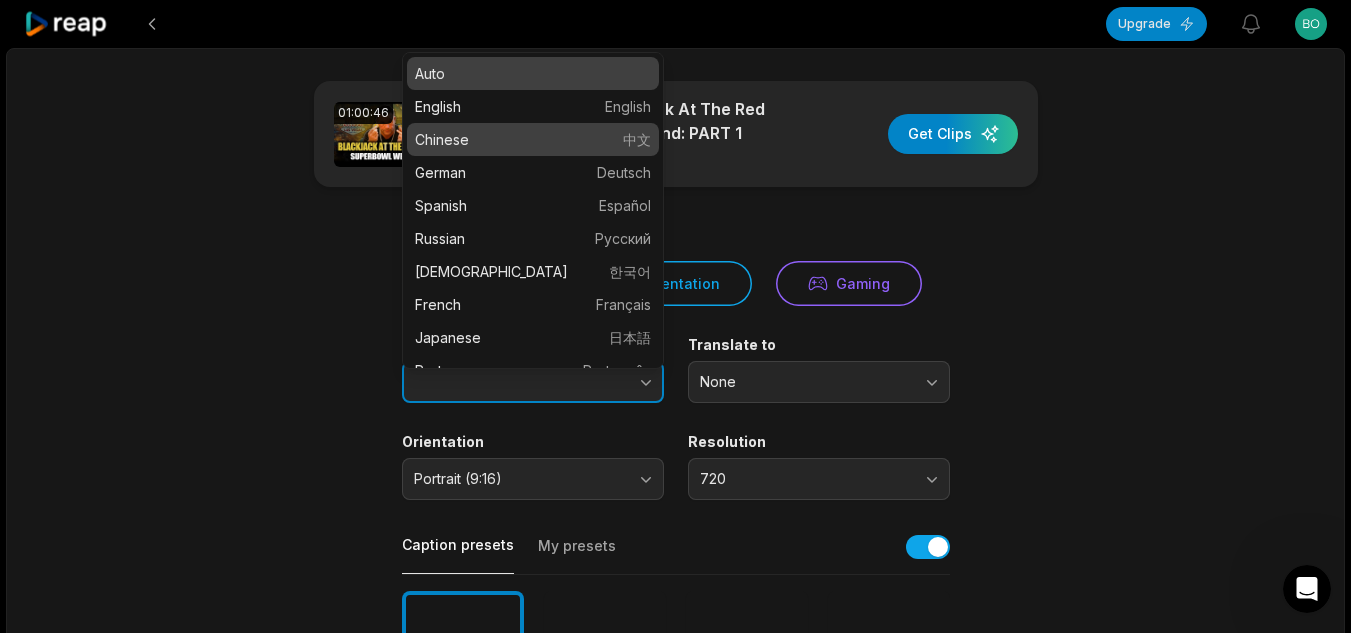 type on "****" 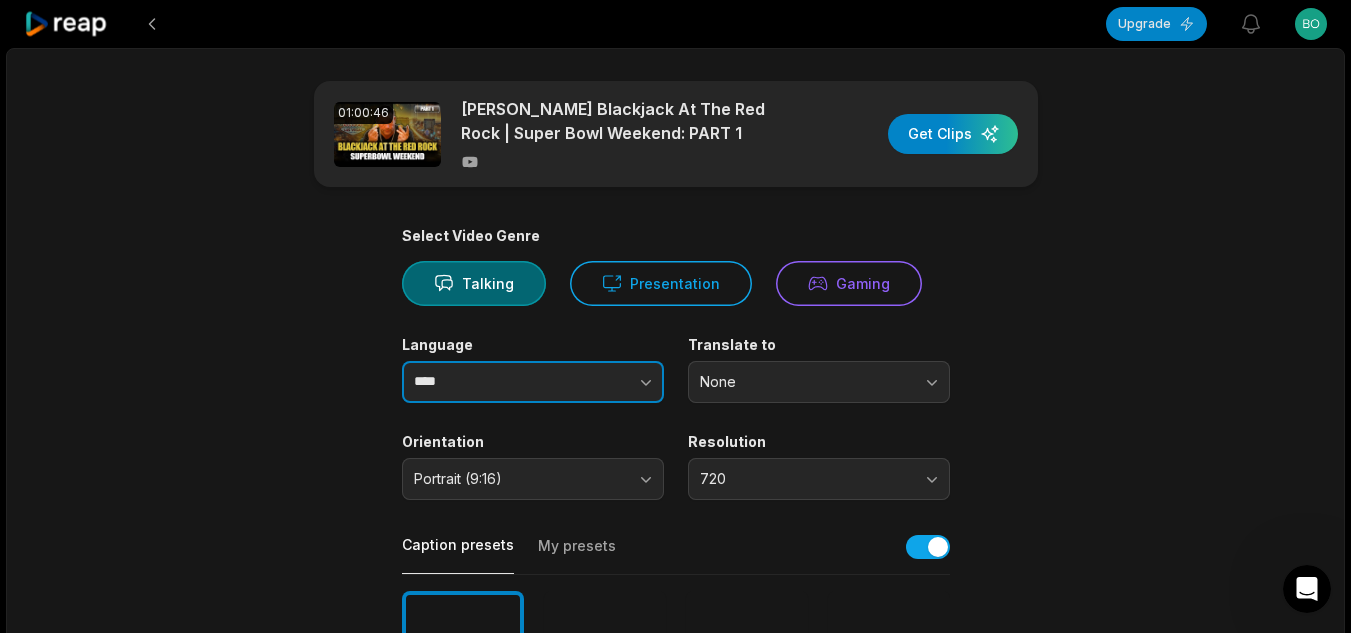click on "****" at bounding box center (533, 382) 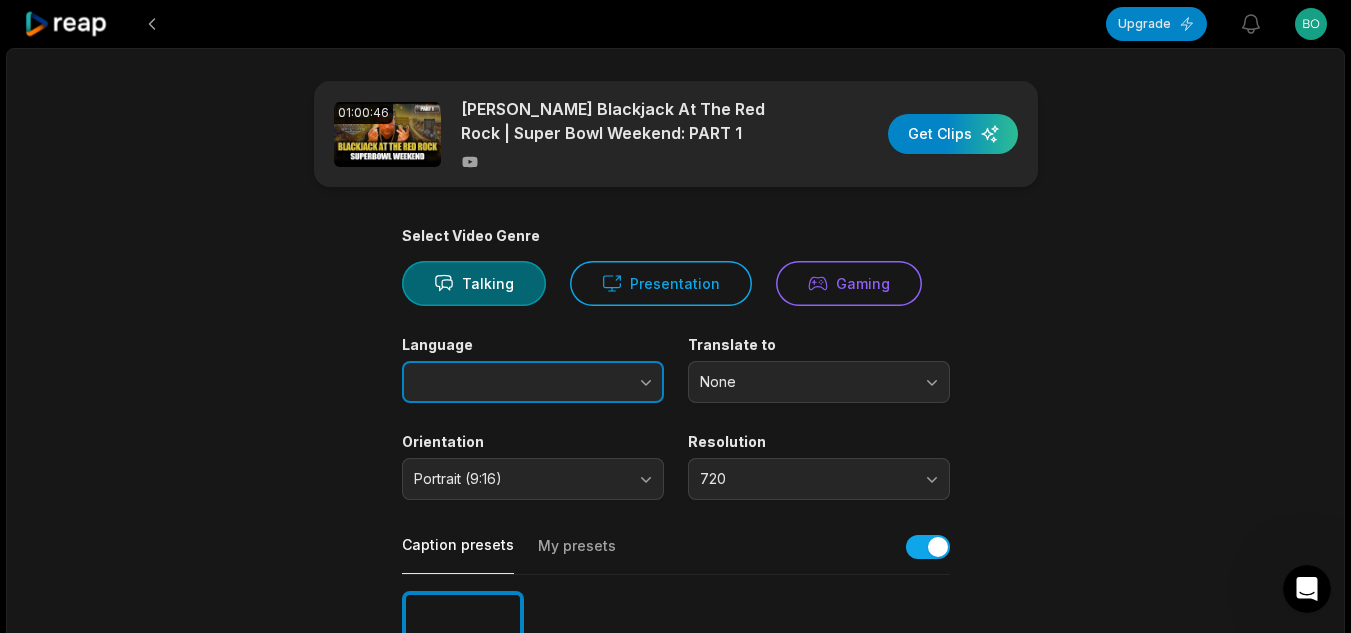 click 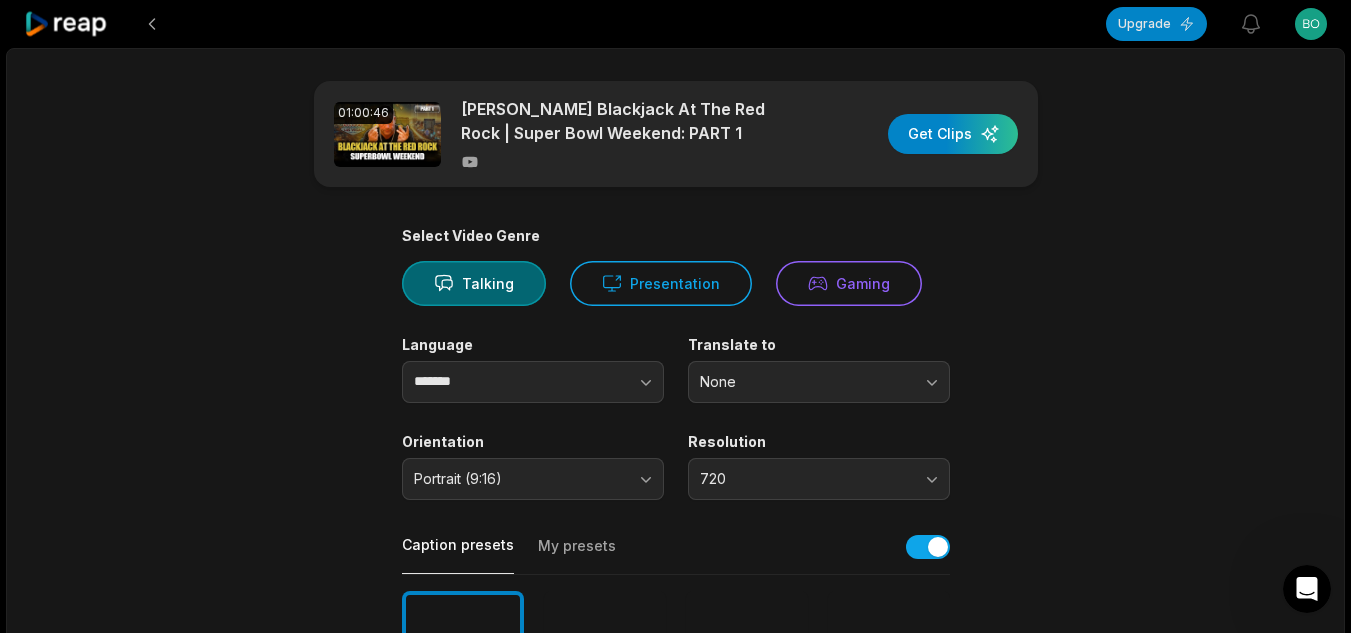 click 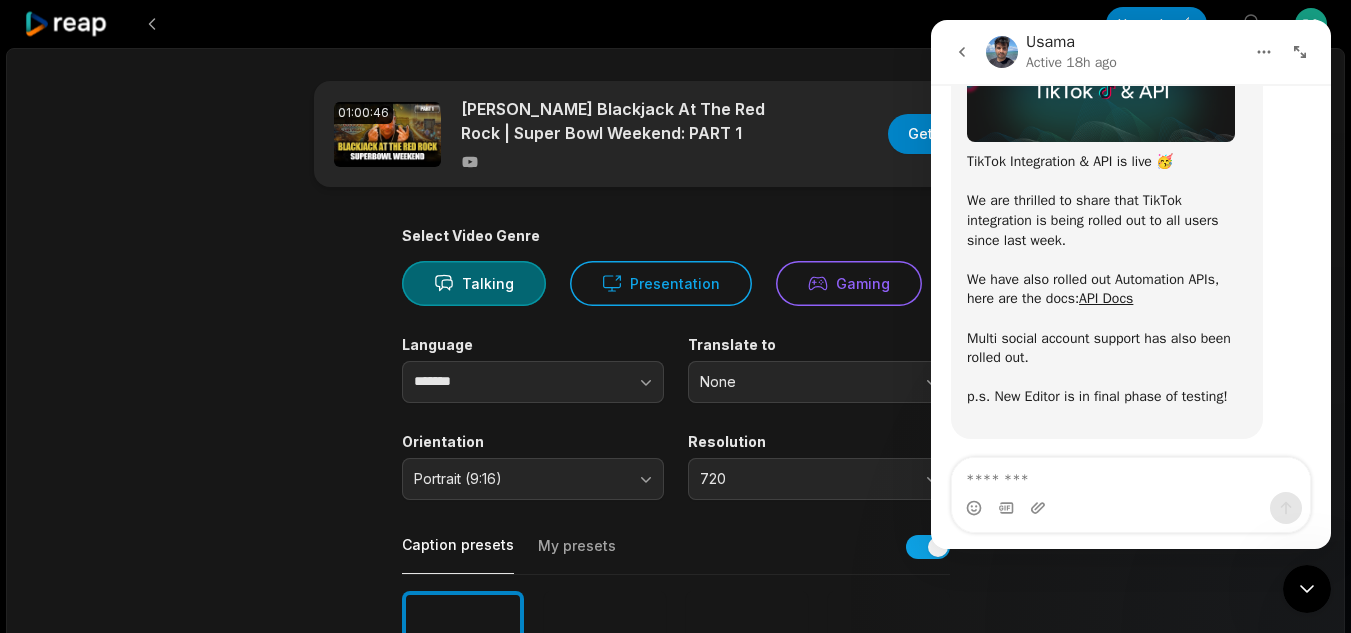 scroll, scrollTop: 153, scrollLeft: 0, axis: vertical 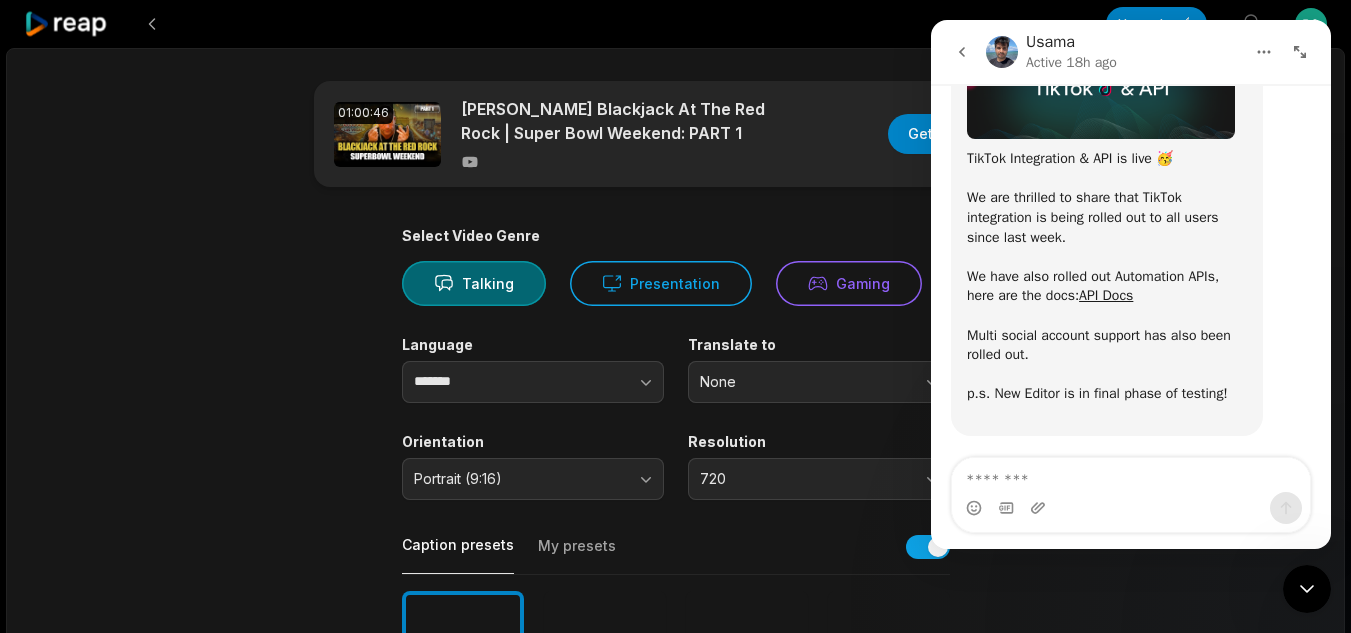 click 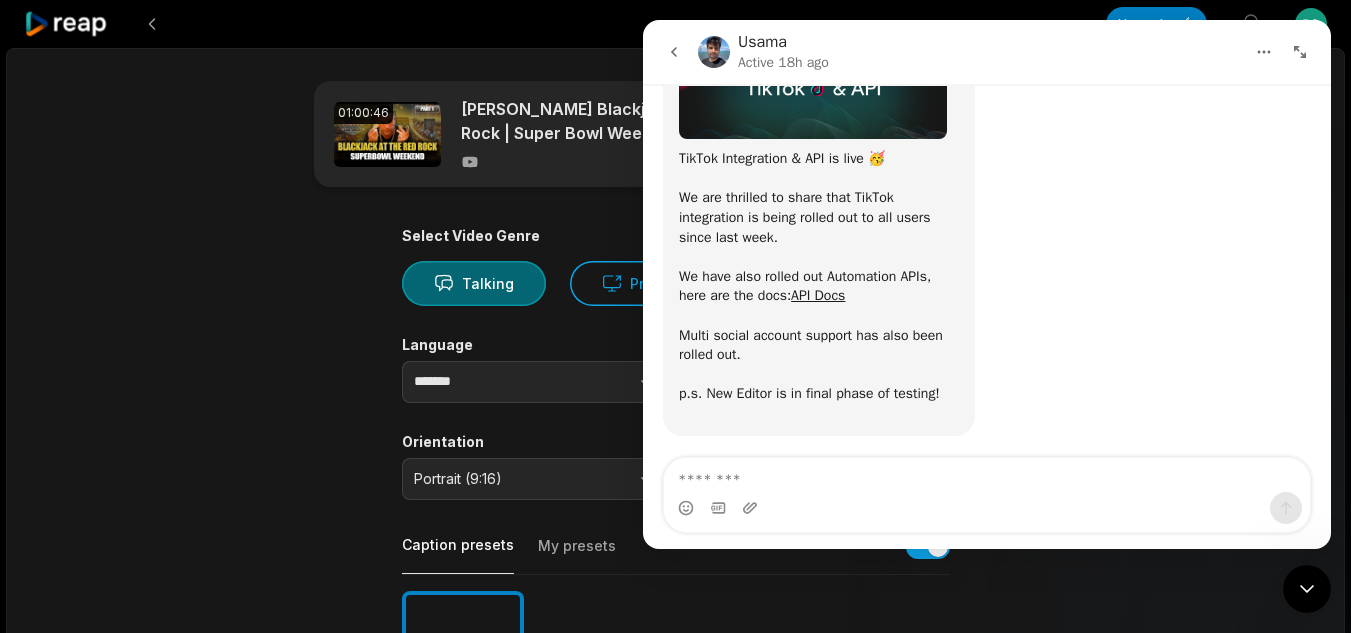 scroll, scrollTop: 94, scrollLeft: 0, axis: vertical 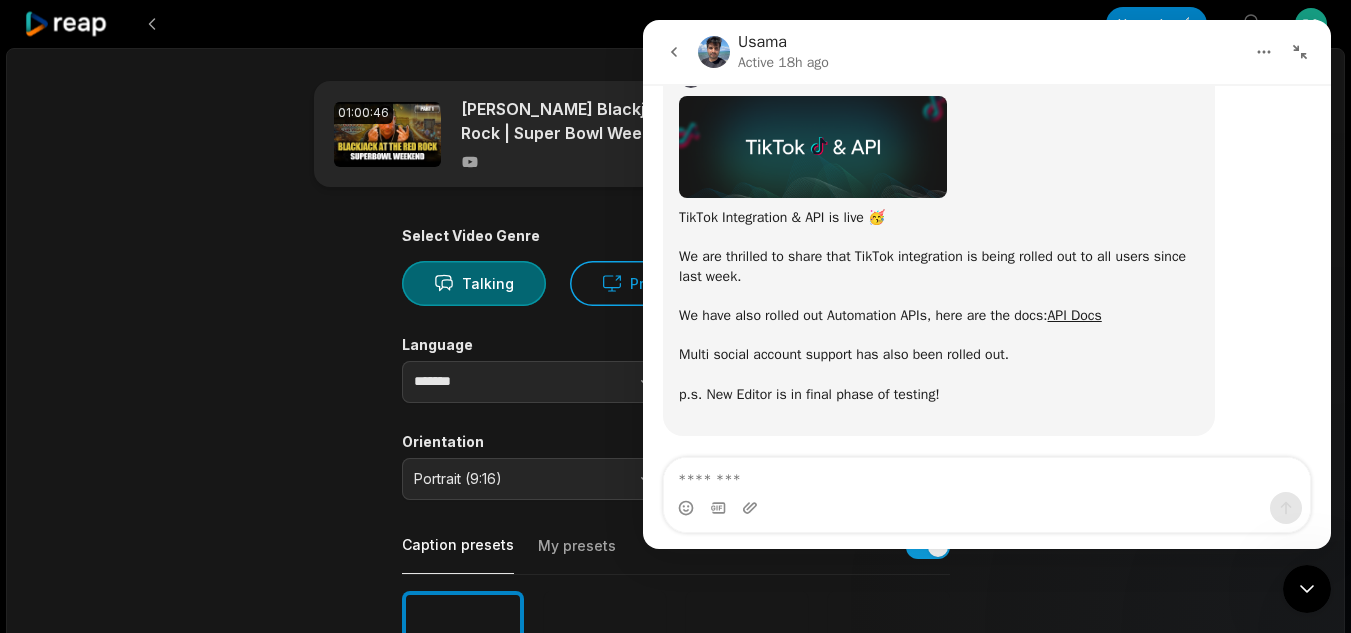 click 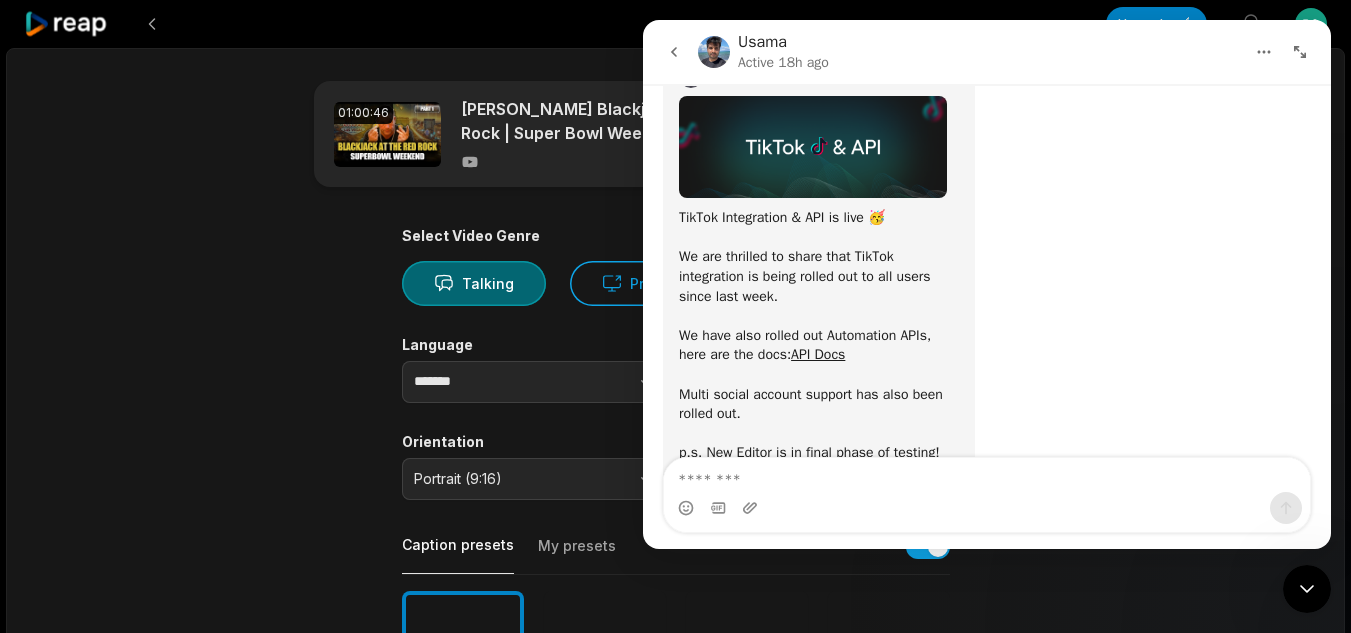 scroll, scrollTop: 153, scrollLeft: 0, axis: vertical 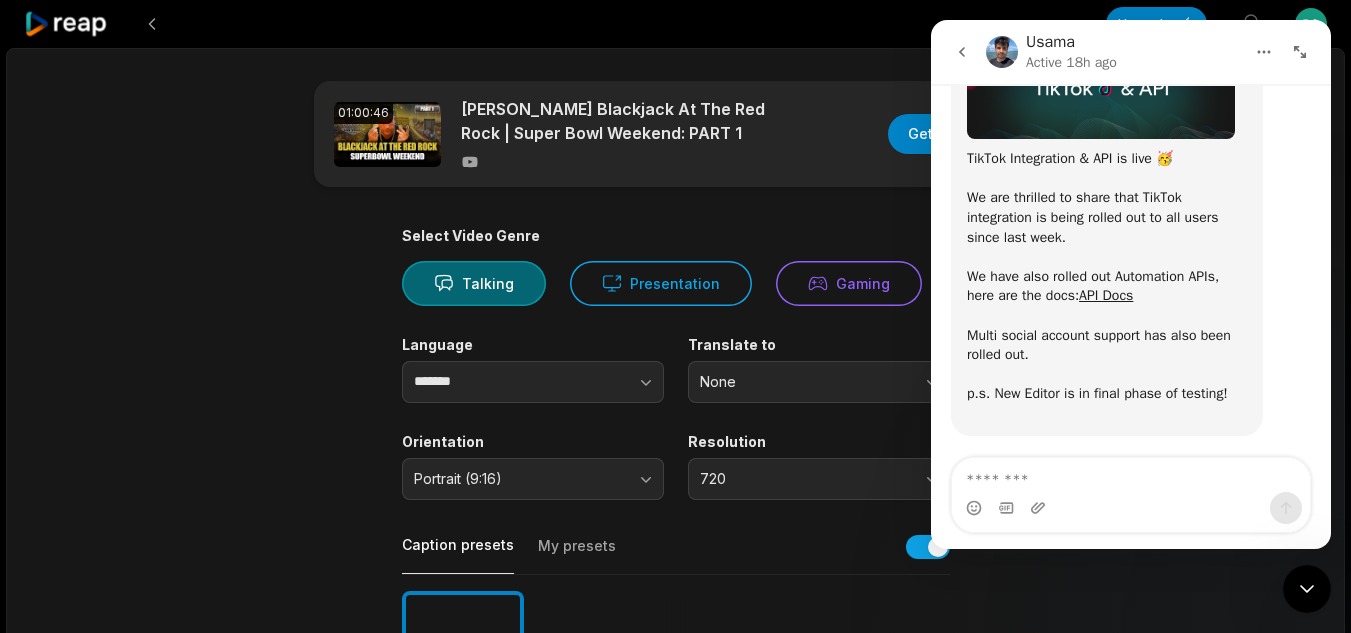 click 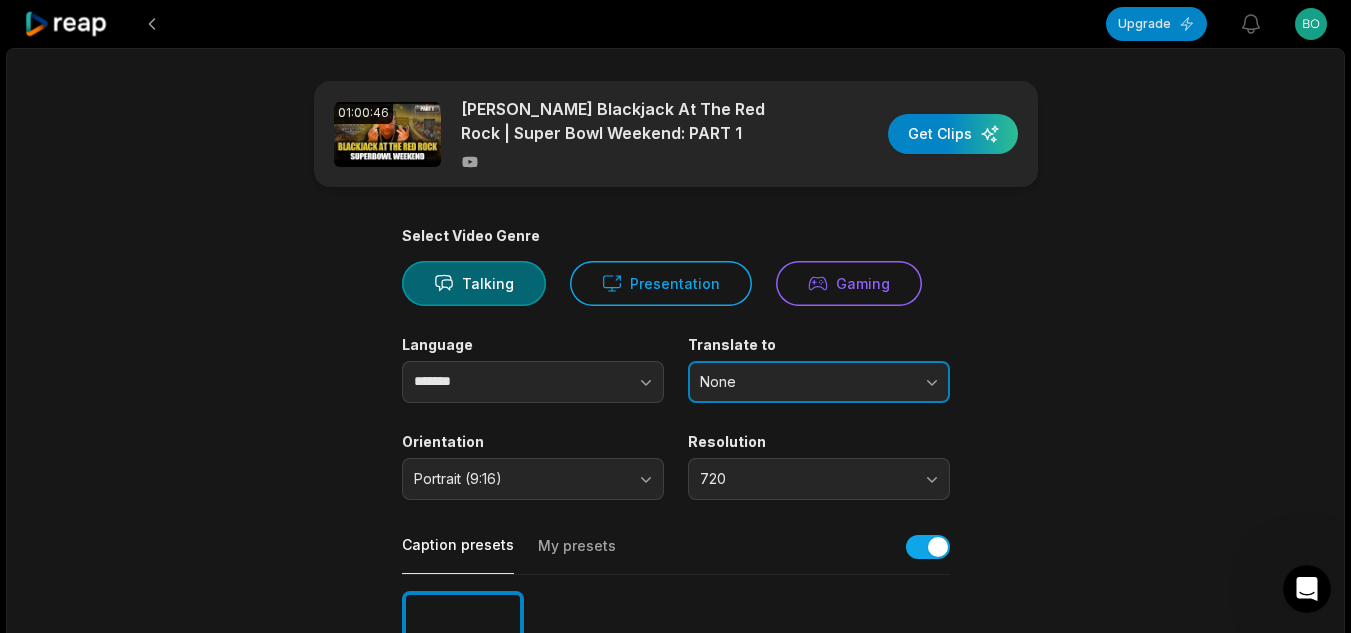 click on "None" at bounding box center (805, 382) 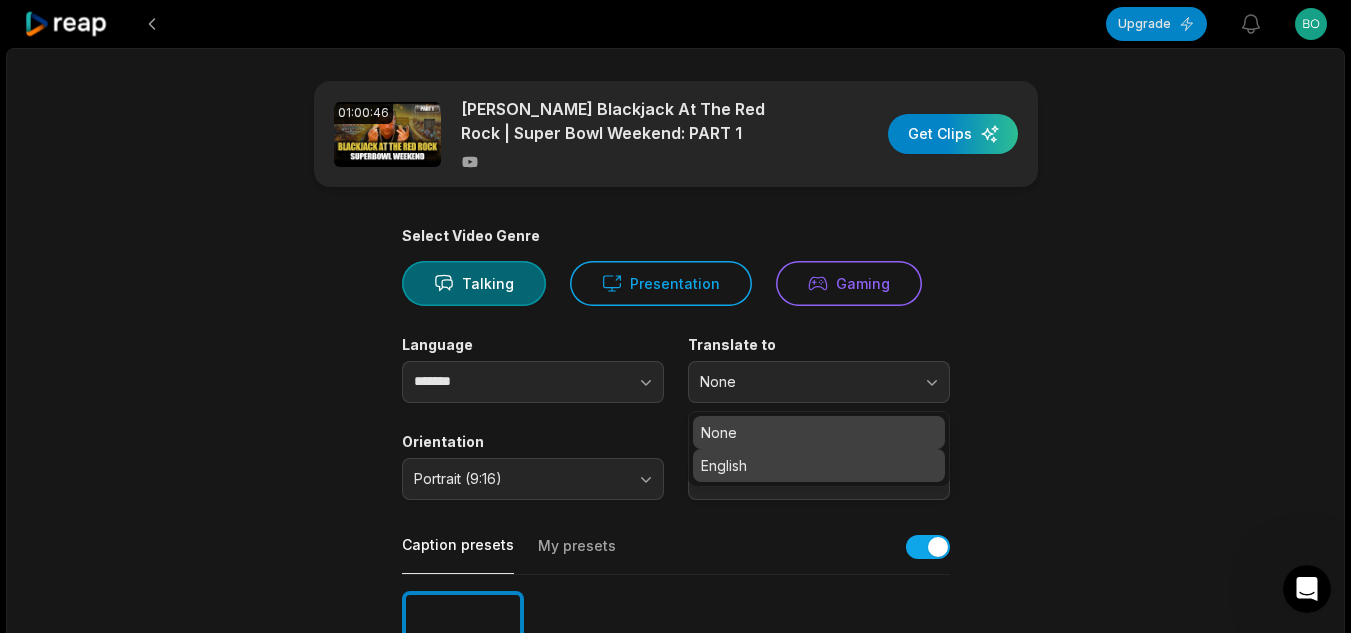 click on "English" at bounding box center [819, 465] 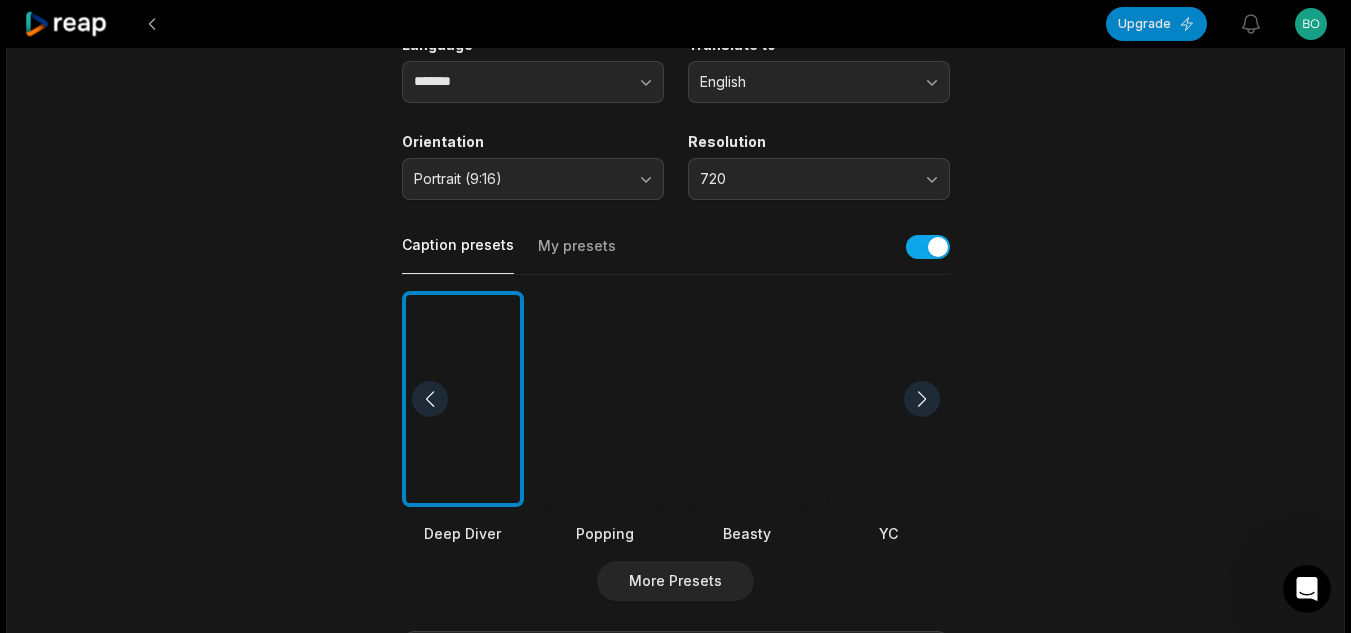 click at bounding box center (747, 399) 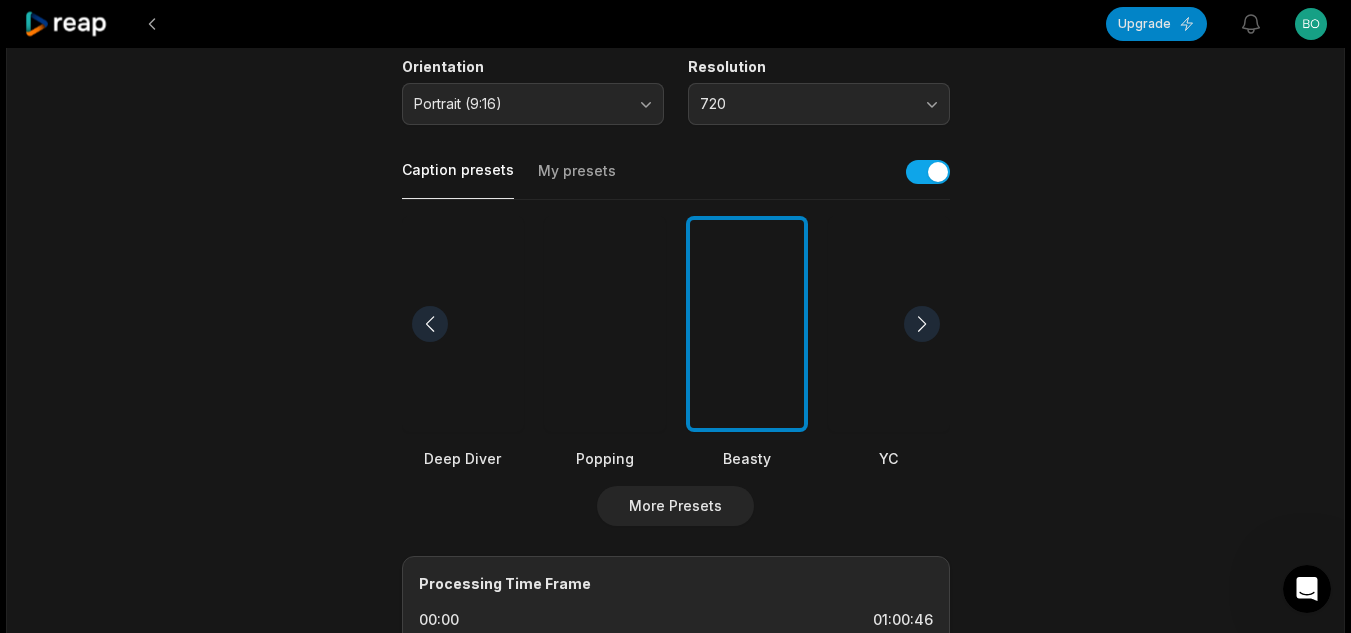 scroll, scrollTop: 600, scrollLeft: 0, axis: vertical 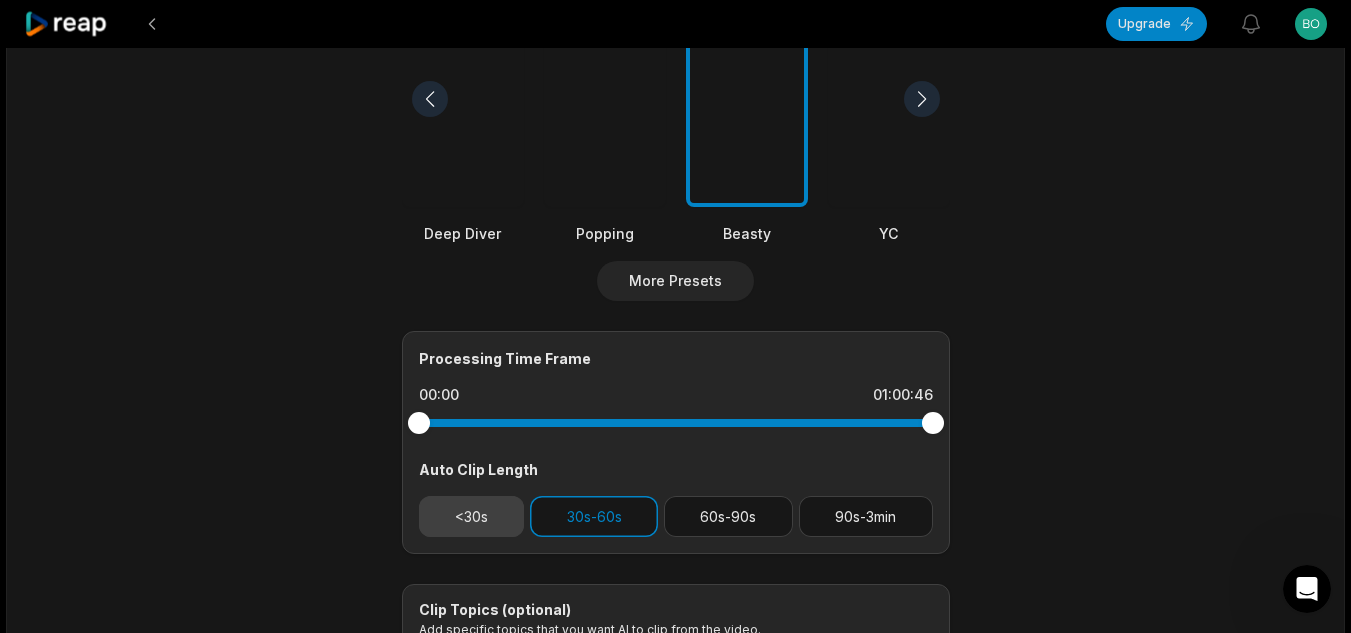 click on "<30s" at bounding box center [472, 516] 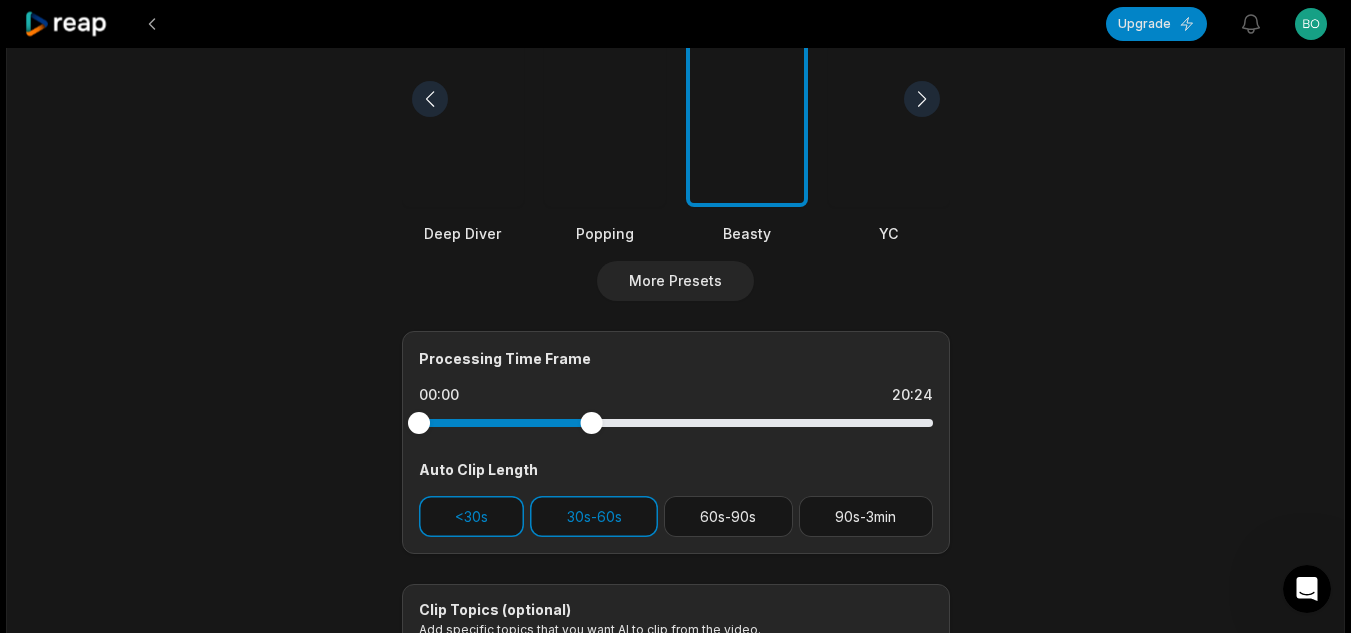 drag, startPoint x: 665, startPoint y: 415, endPoint x: 591, endPoint y: 427, distance: 74.96666 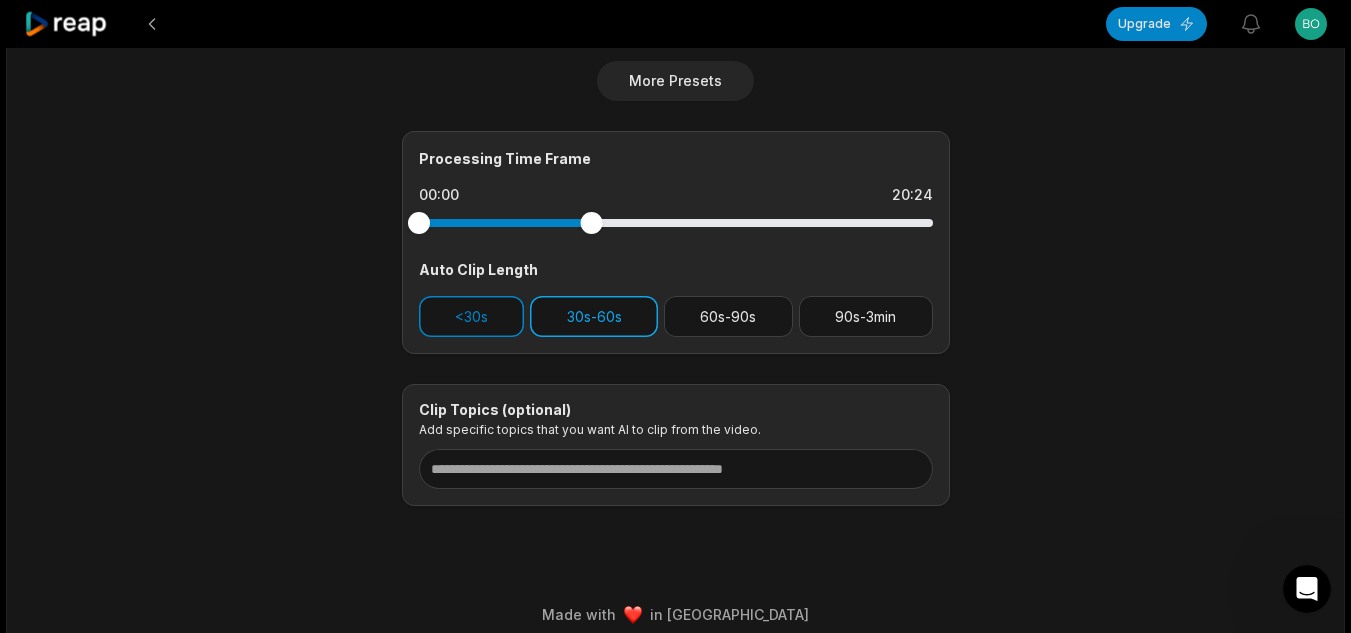 click on "30s-60s" at bounding box center (594, 316) 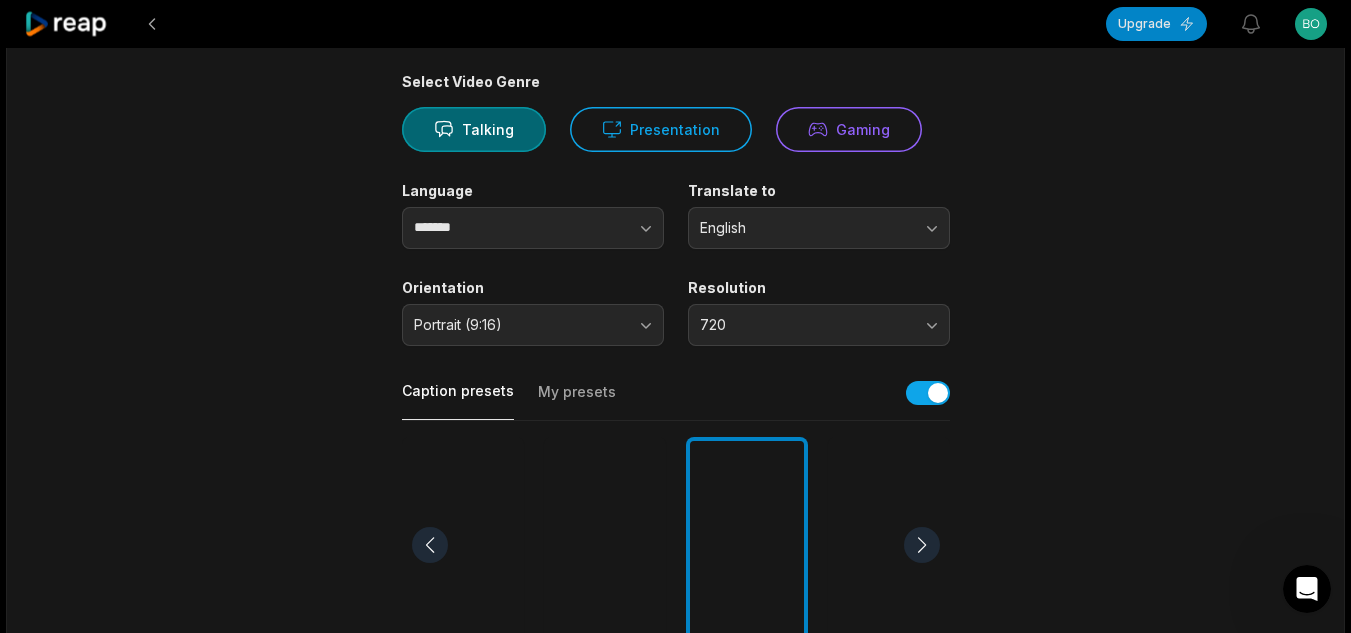 scroll, scrollTop: 0, scrollLeft: 0, axis: both 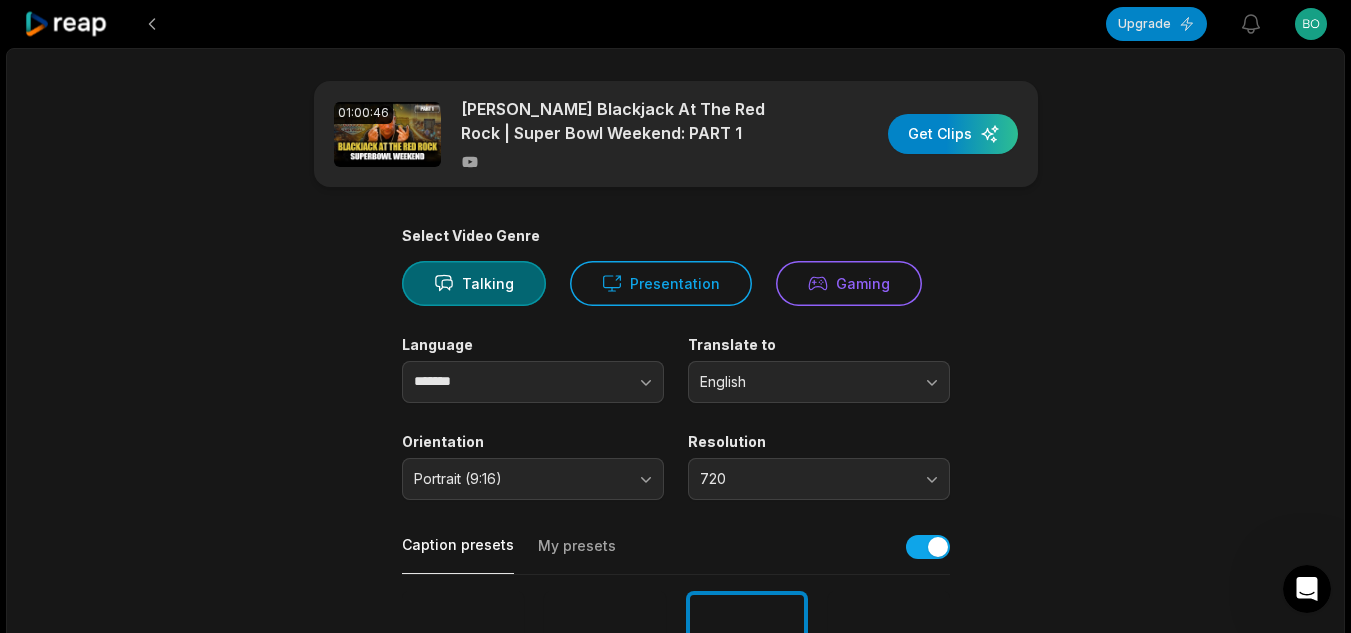 click on "01:00:46 [PERSON_NAME] Blackjack At The Red Rock | Super Bowl Weekend: PART 1 Get Clips" at bounding box center [676, 134] 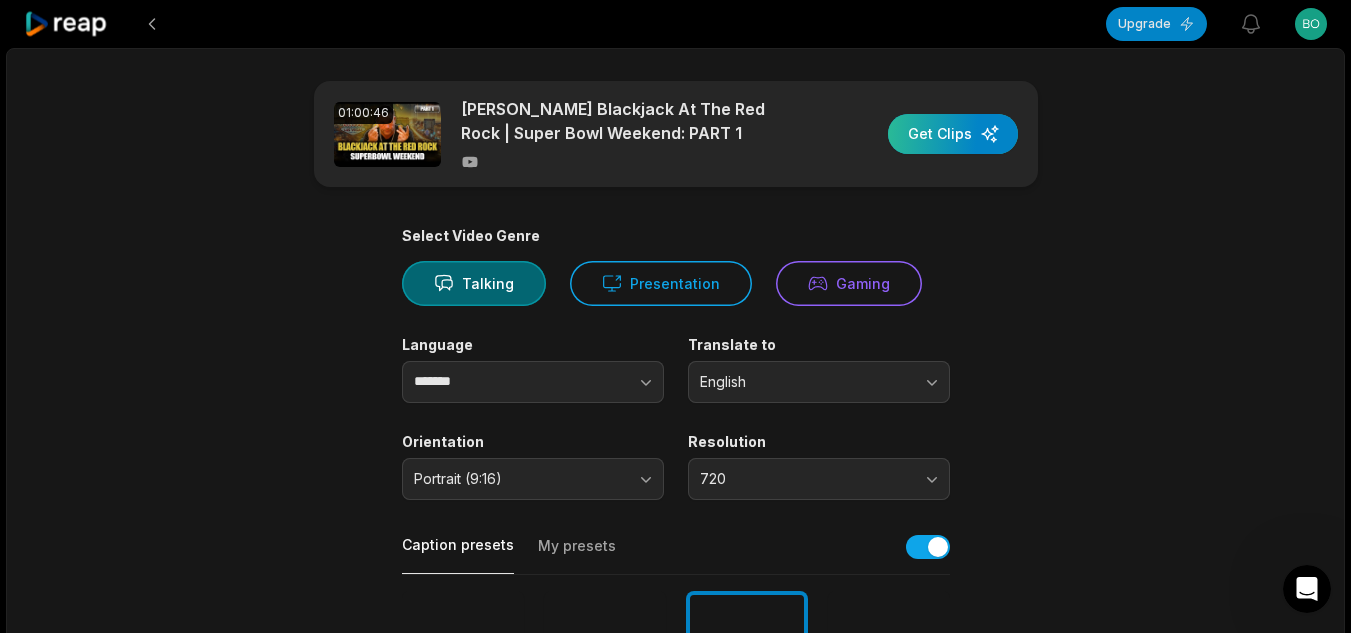 click at bounding box center (953, 134) 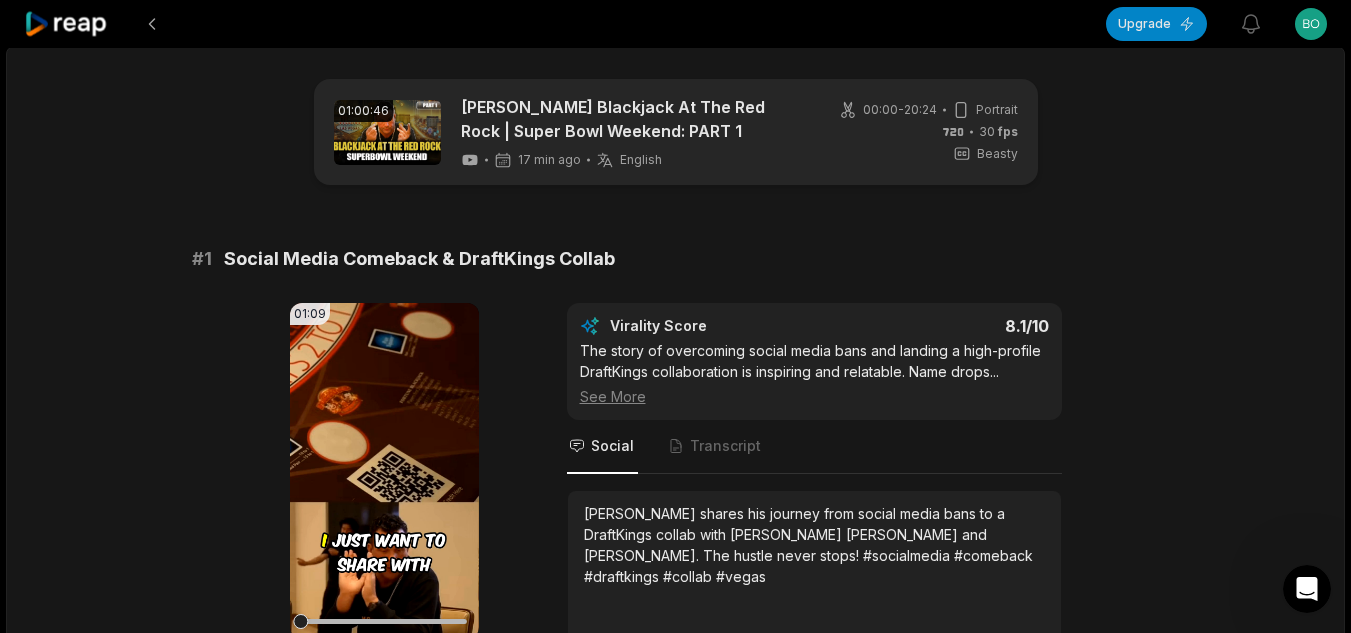 scroll, scrollTop: 0, scrollLeft: 0, axis: both 